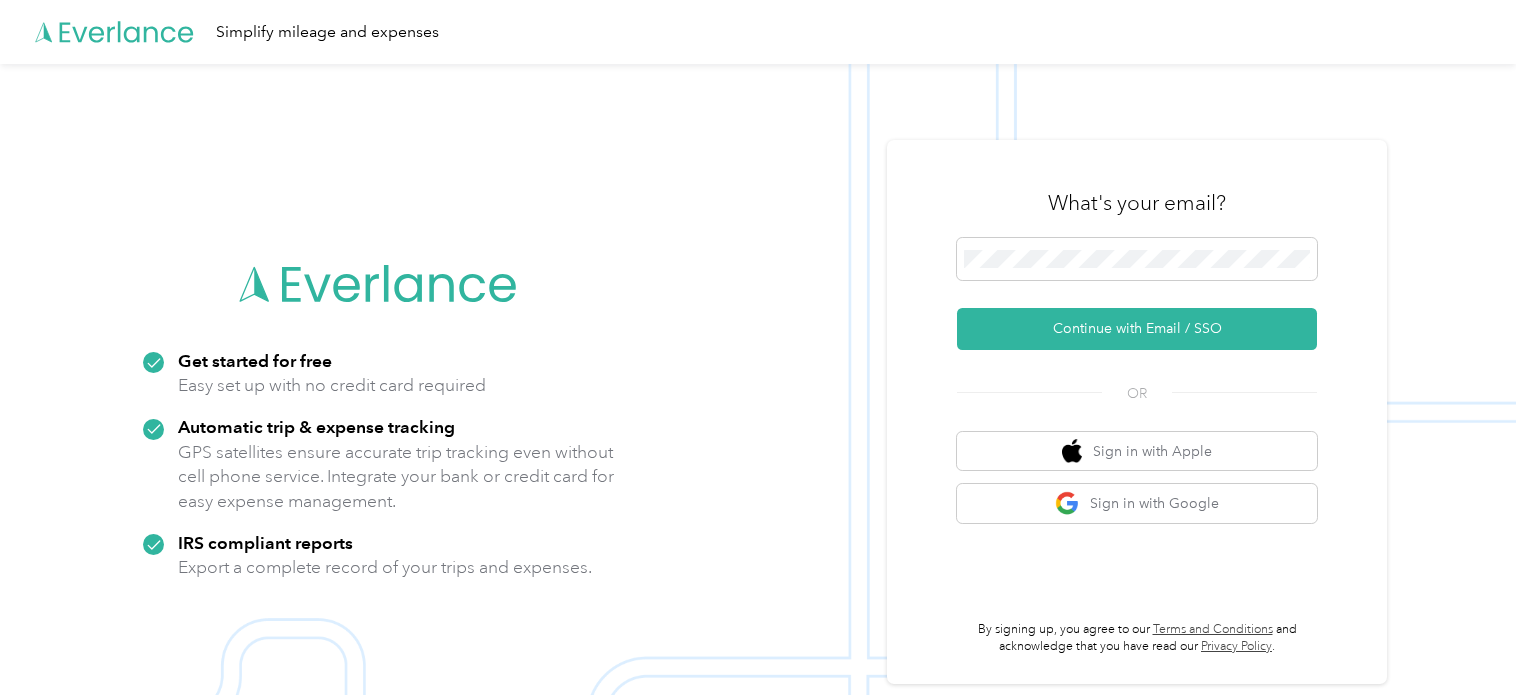 scroll, scrollTop: 0, scrollLeft: 0, axis: both 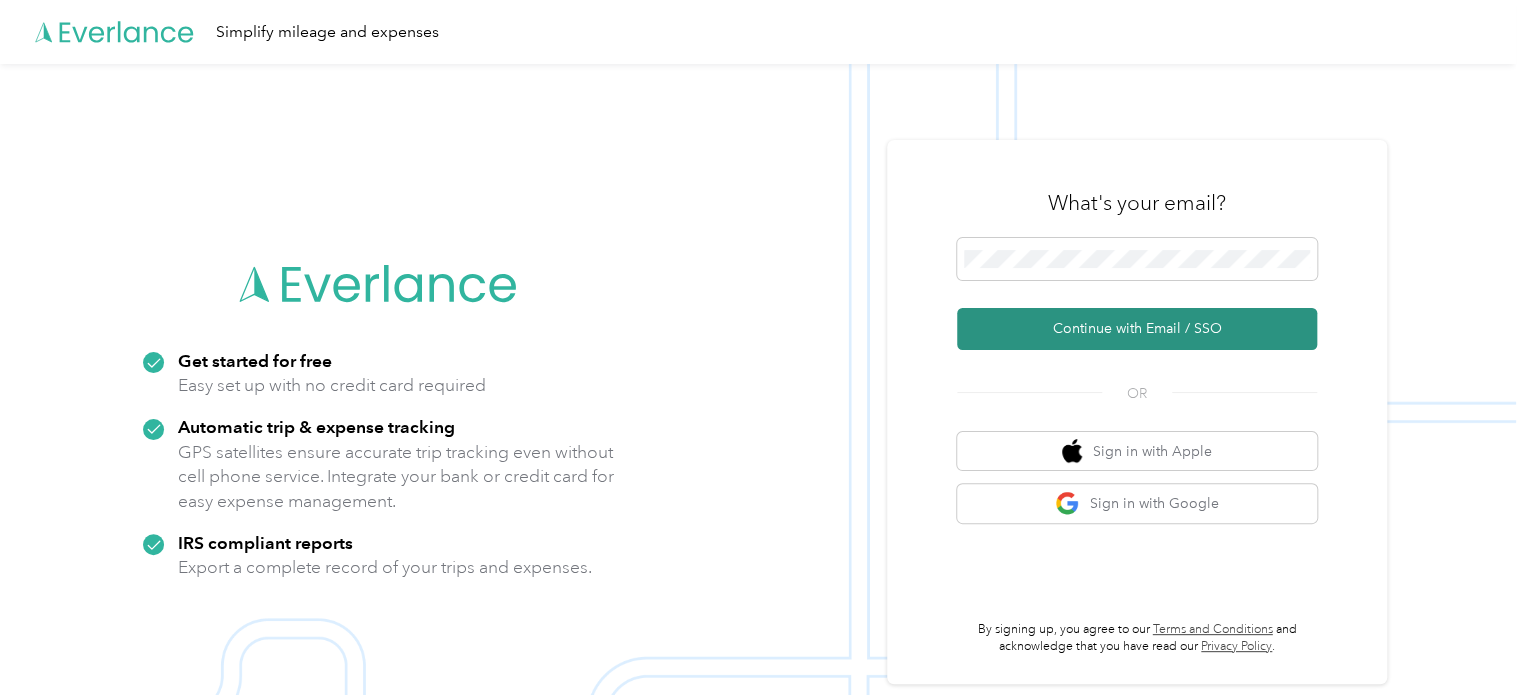 click on "Continue with Email / SSO" at bounding box center [1137, 329] 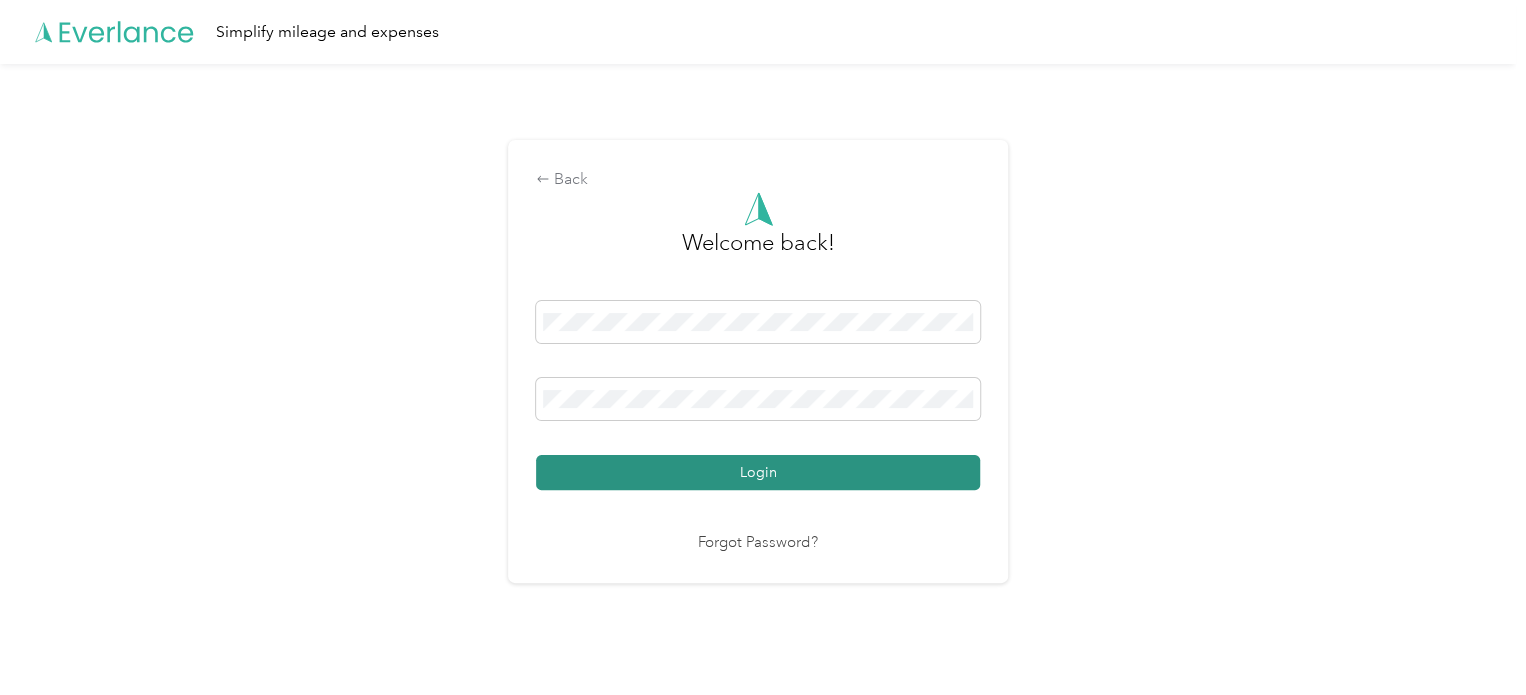 click on "Login" at bounding box center (758, 472) 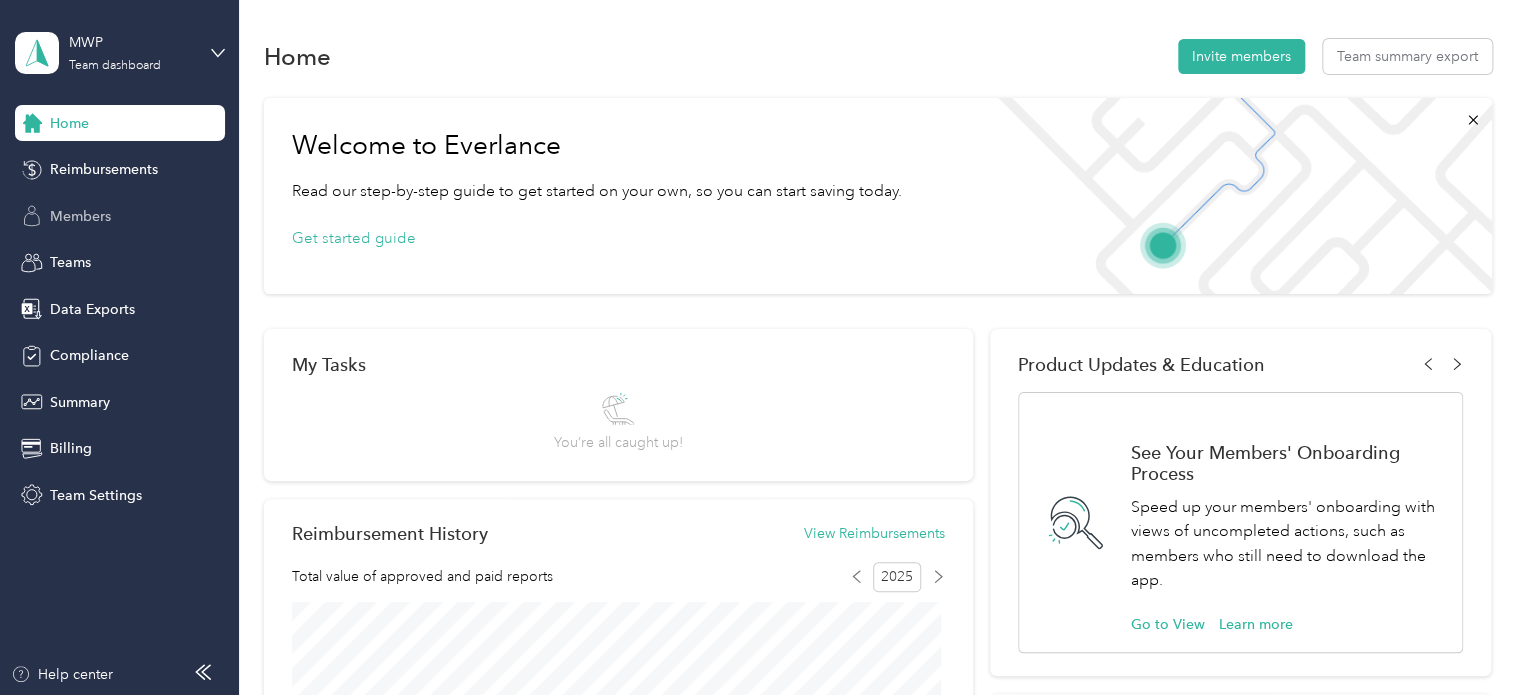 click on "Members" at bounding box center [80, 216] 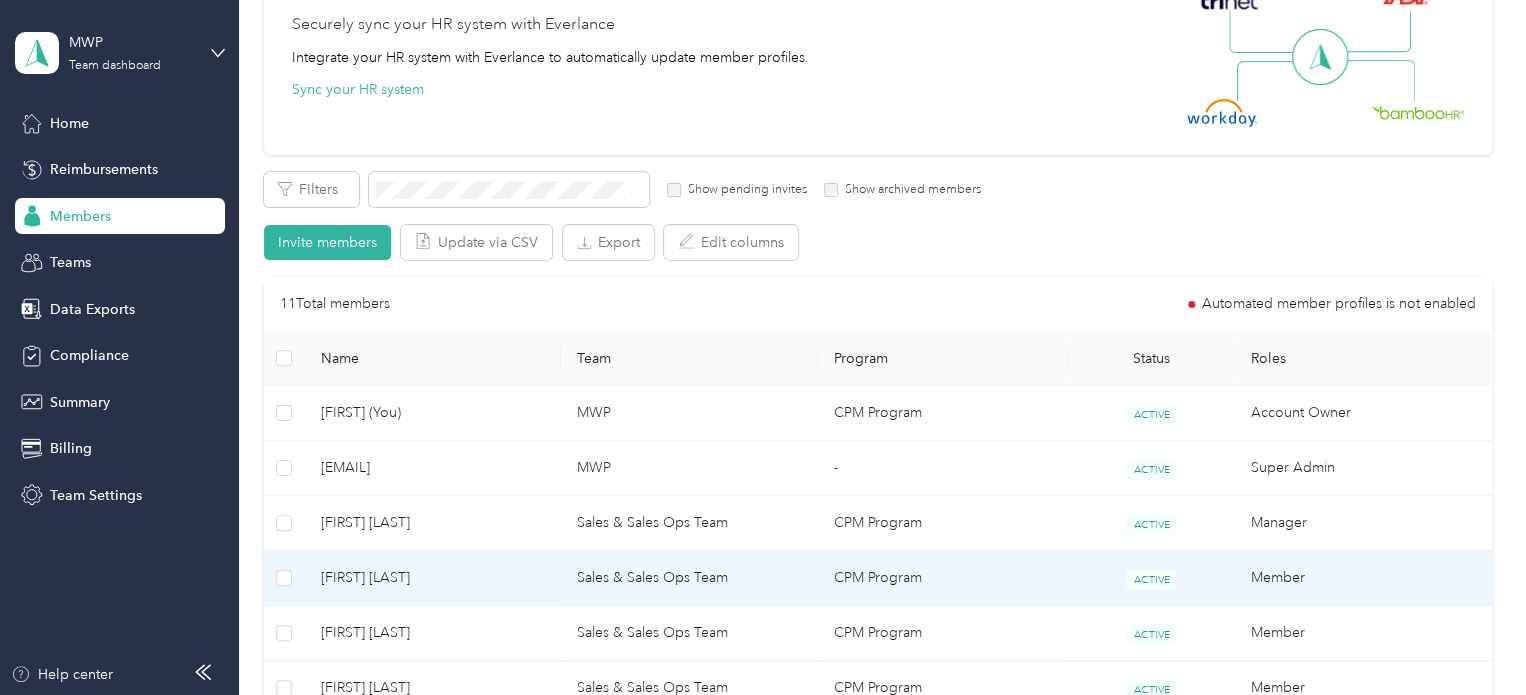 scroll, scrollTop: 200, scrollLeft: 0, axis: vertical 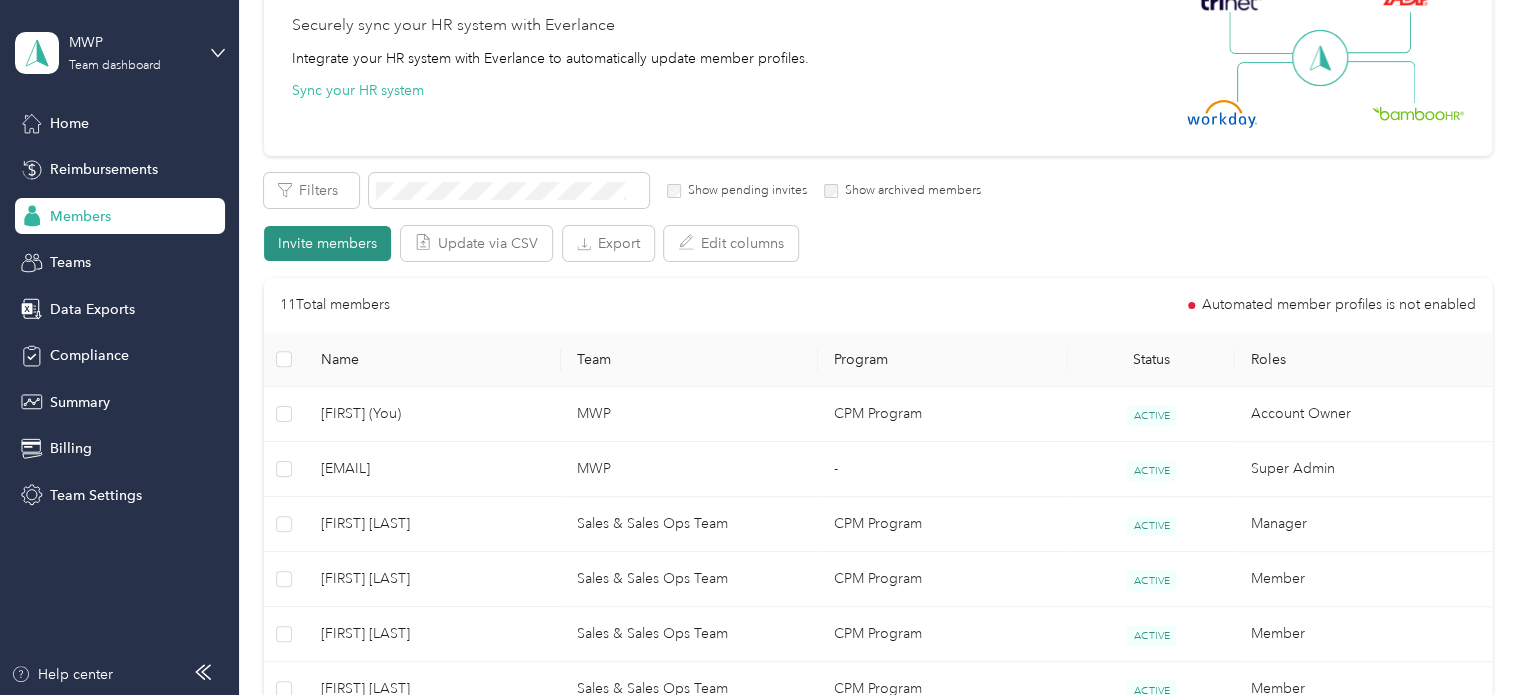 click on "Invite members" at bounding box center [327, 243] 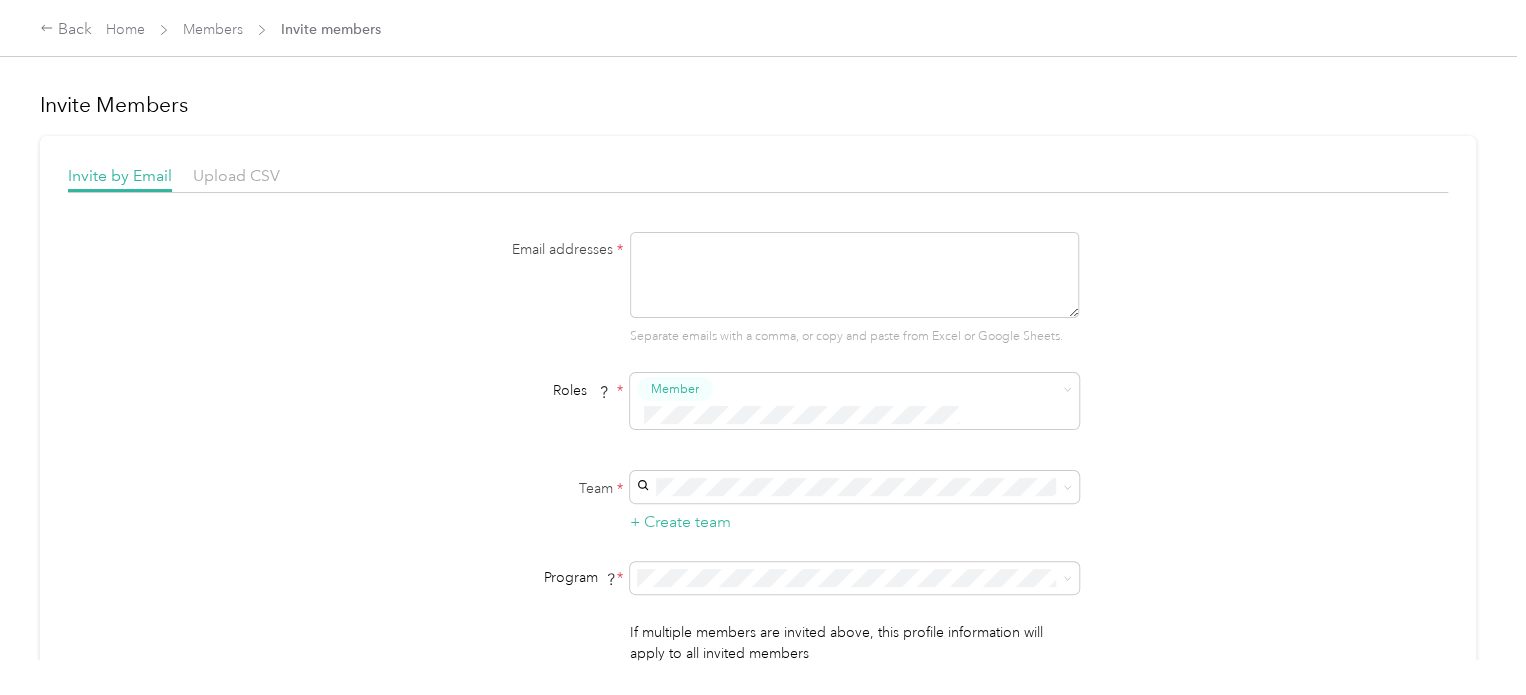 click at bounding box center (854, 275) 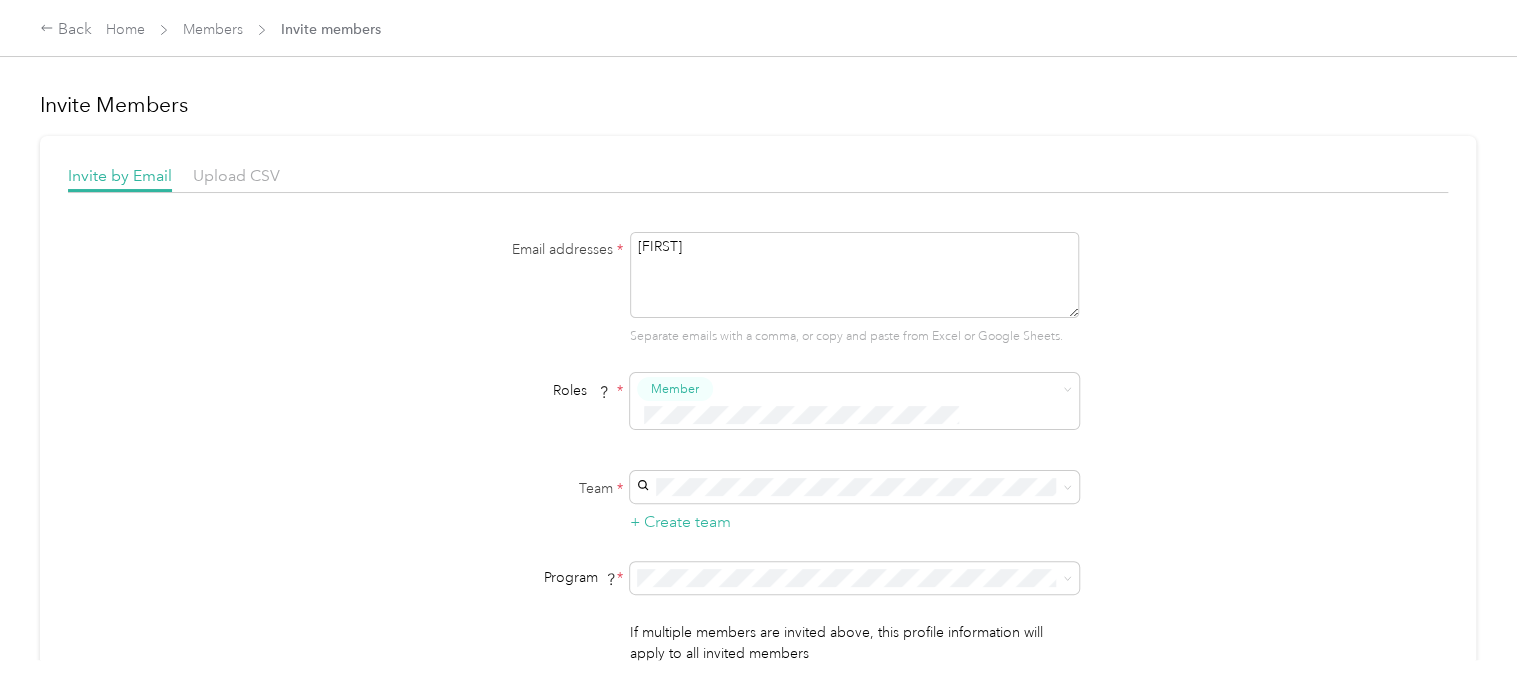 type on "[FIRST]" 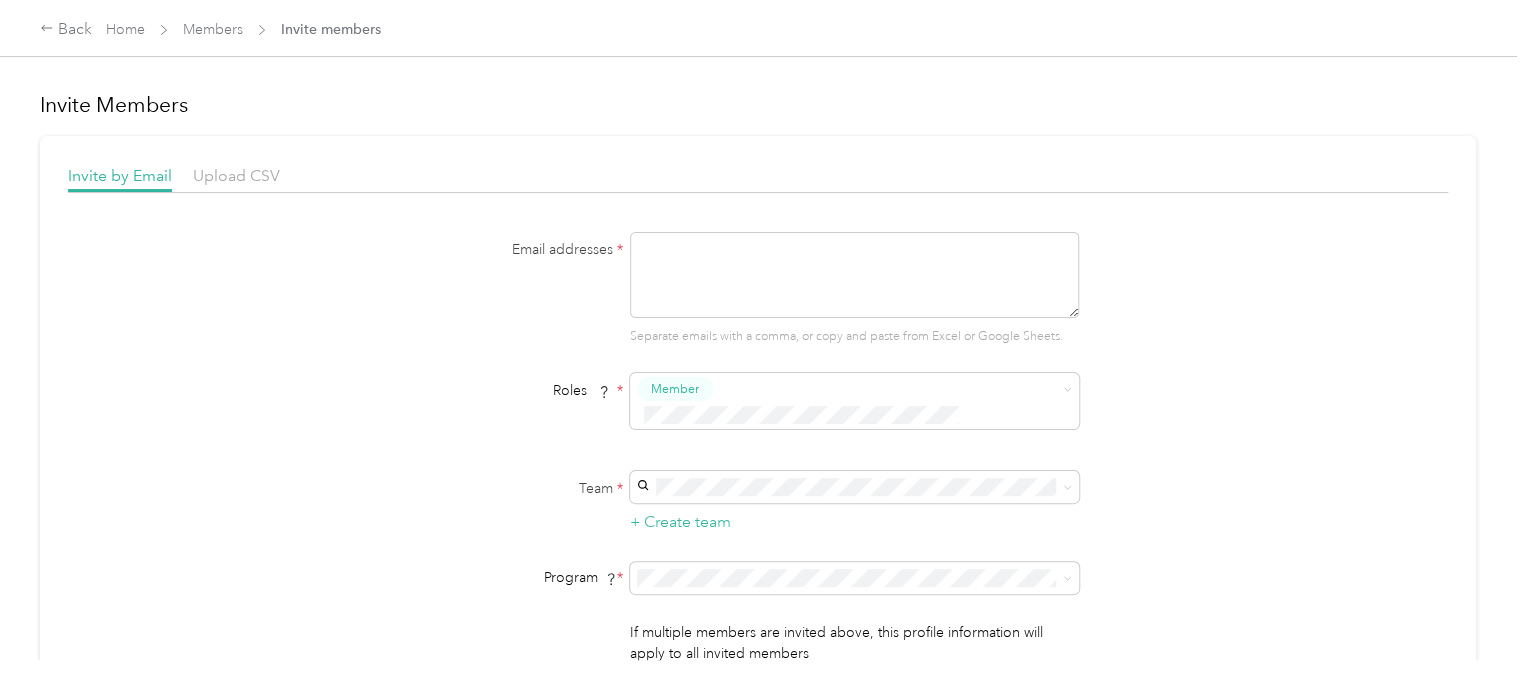 paste on "[EMAIL]" 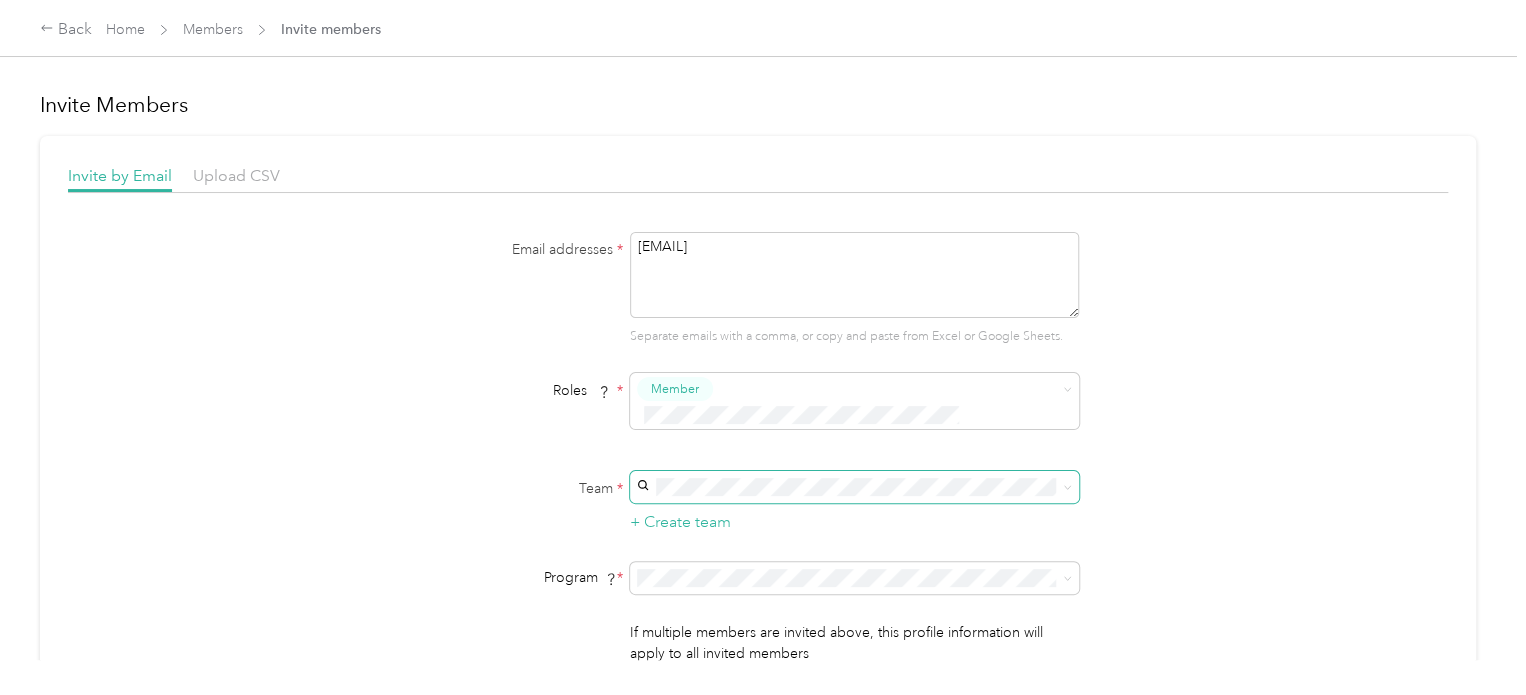 scroll, scrollTop: 100, scrollLeft: 0, axis: vertical 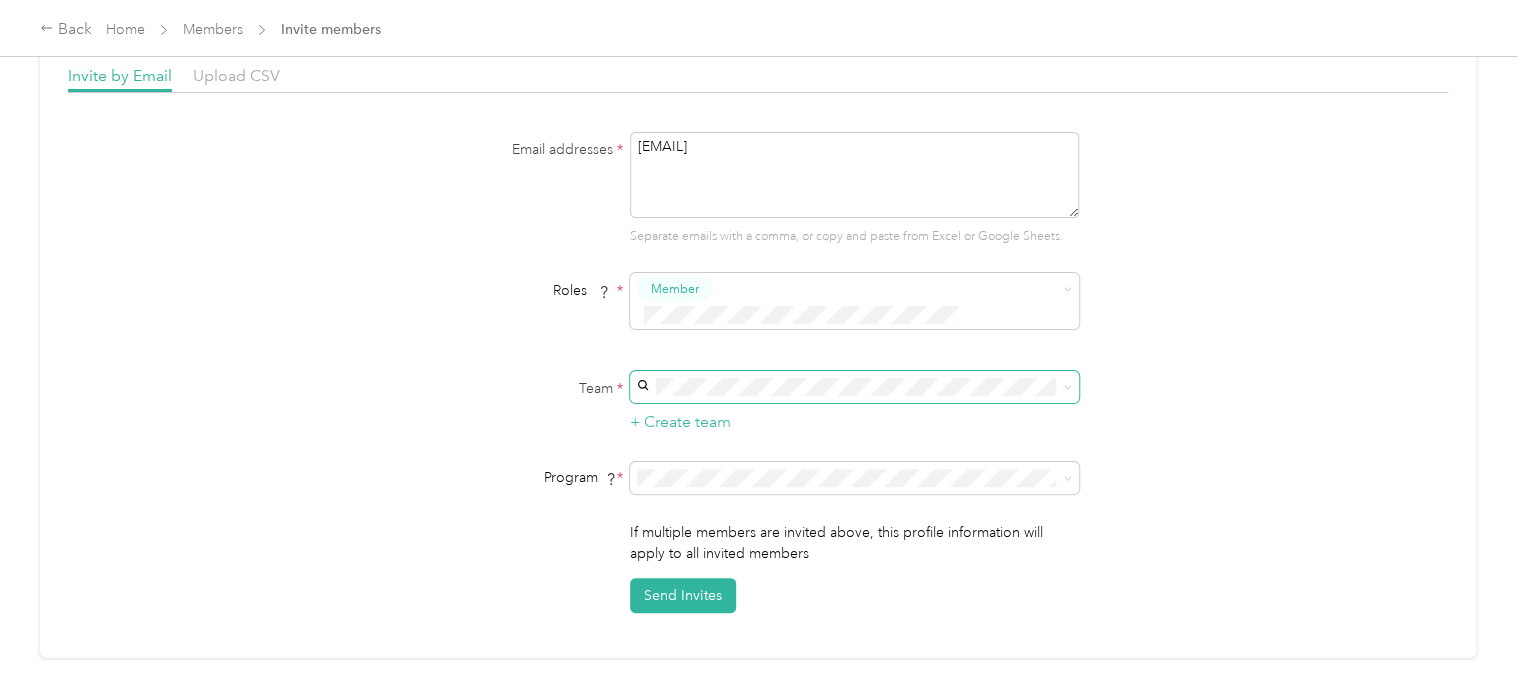 type on "[EMAIL]" 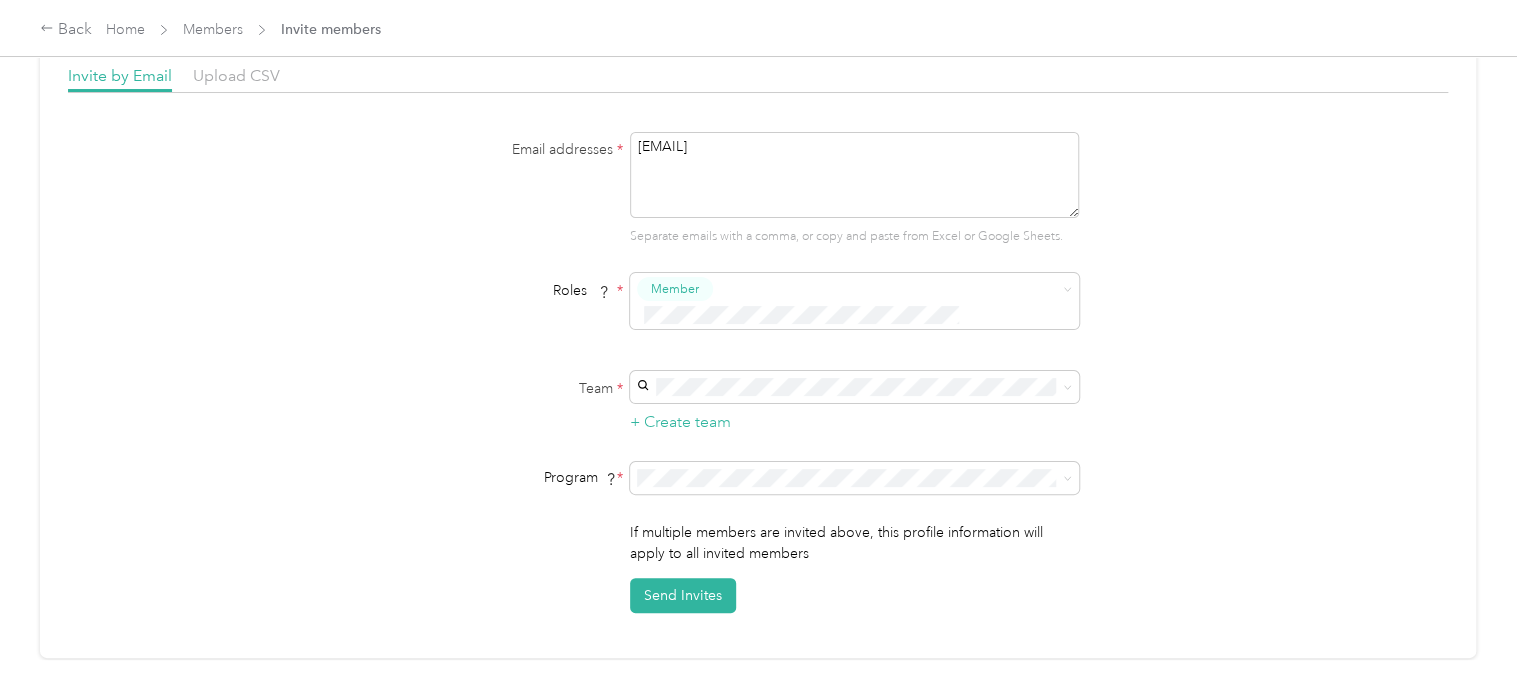 click on "Sales & Sales Ops Team" at bounding box center (716, 455) 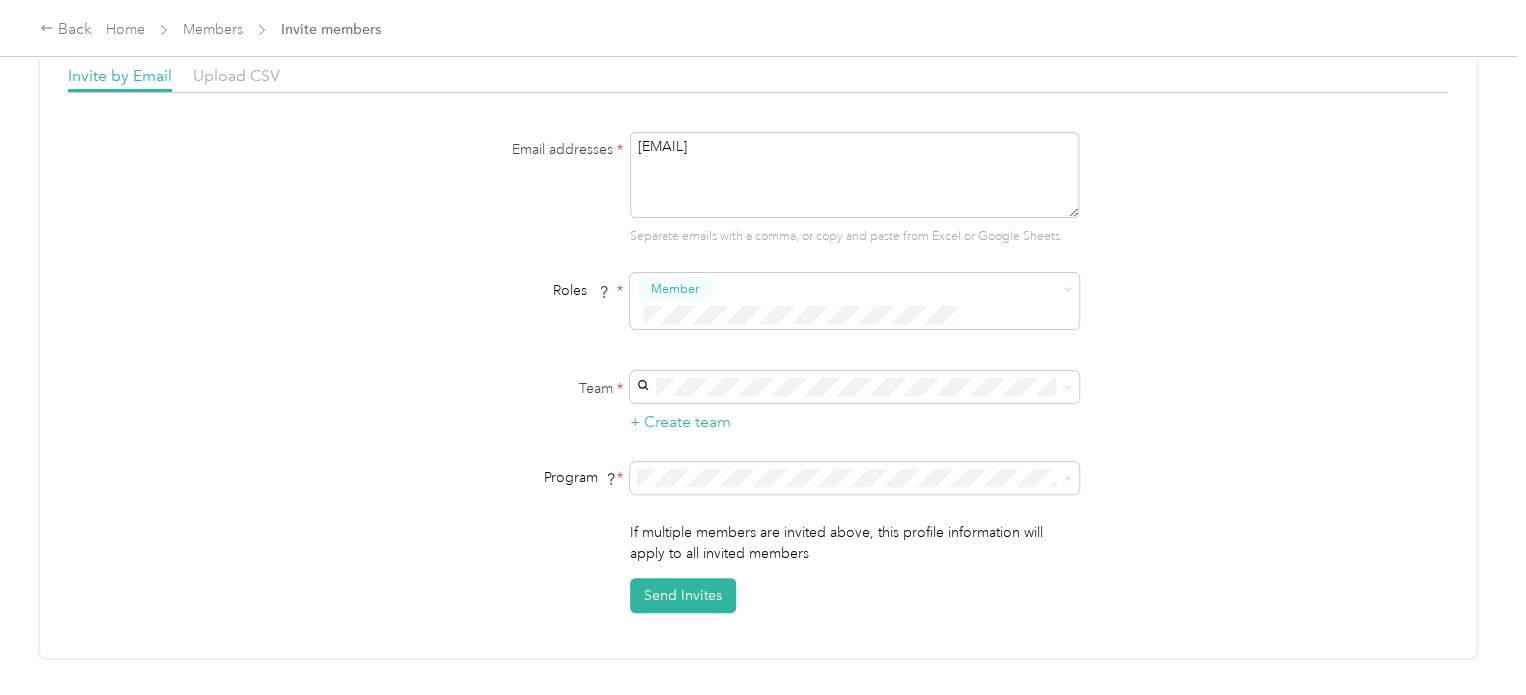 click on "CPM Program (CPM)" at bounding box center [706, 521] 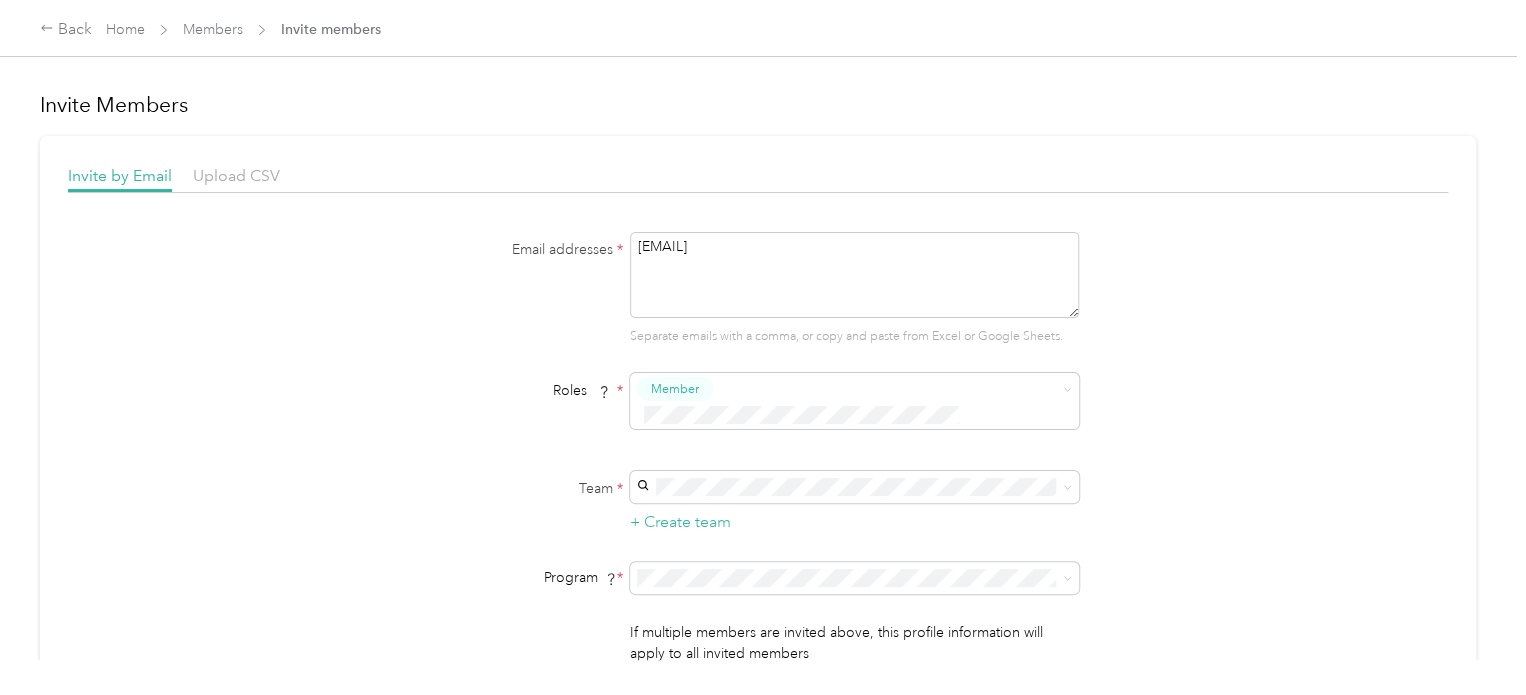 scroll, scrollTop: 300, scrollLeft: 0, axis: vertical 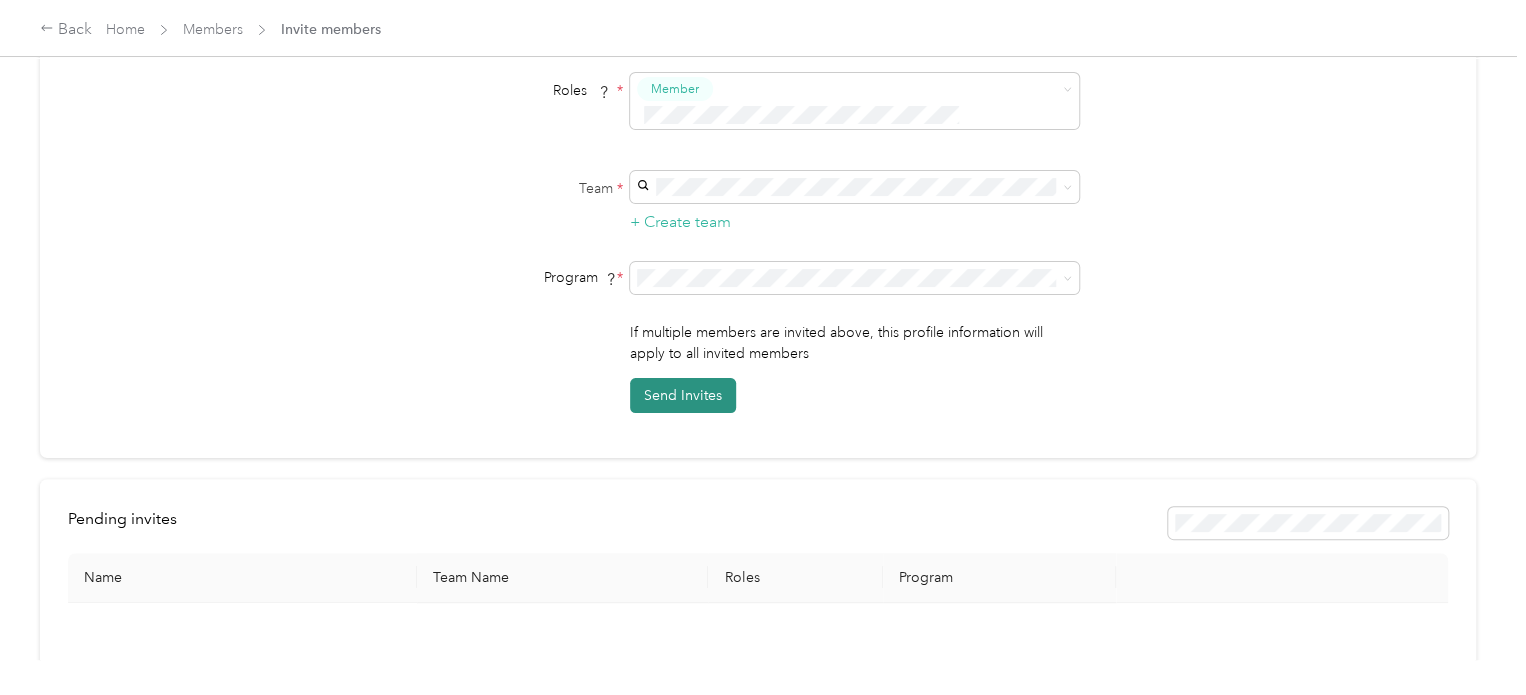 click on "Send Invites" at bounding box center (683, 395) 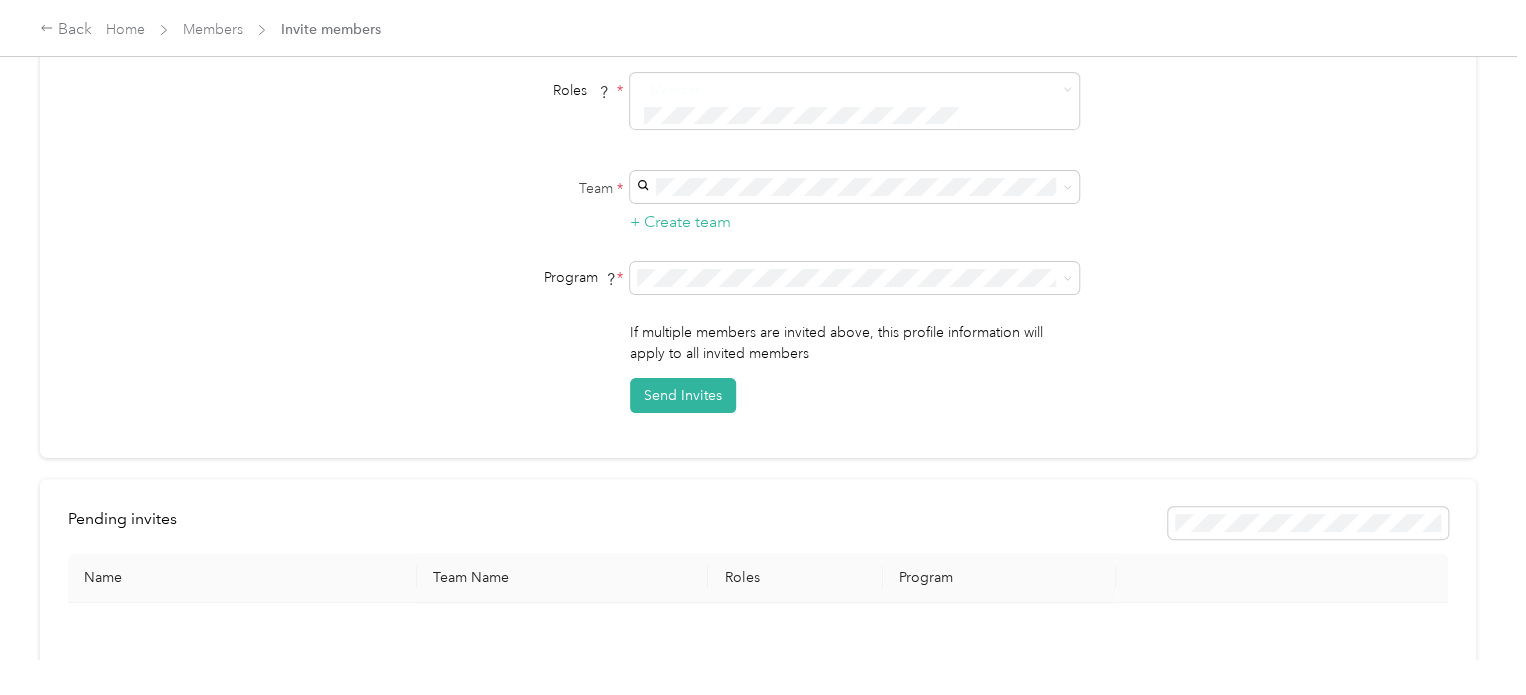scroll, scrollTop: 0, scrollLeft: 0, axis: both 